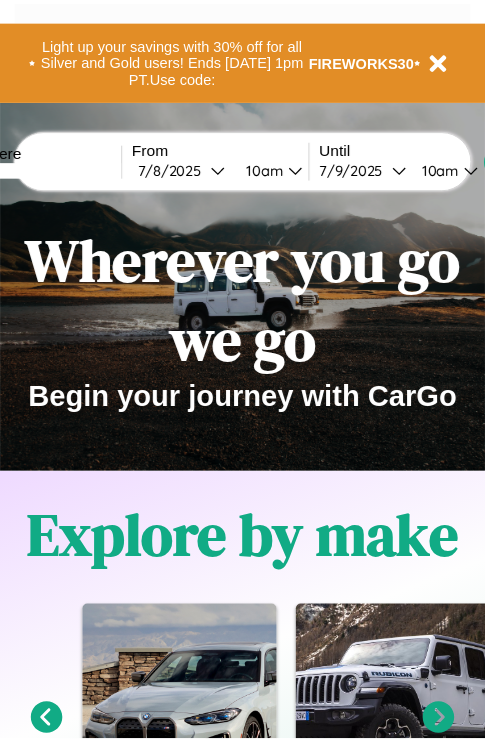 scroll, scrollTop: 0, scrollLeft: 0, axis: both 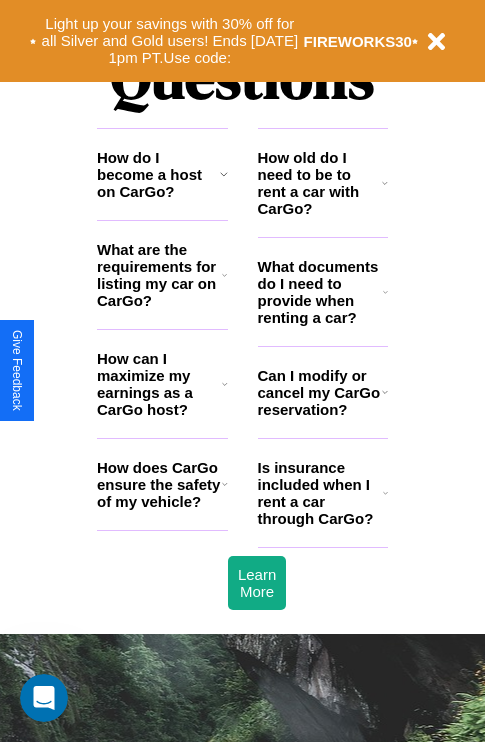 click 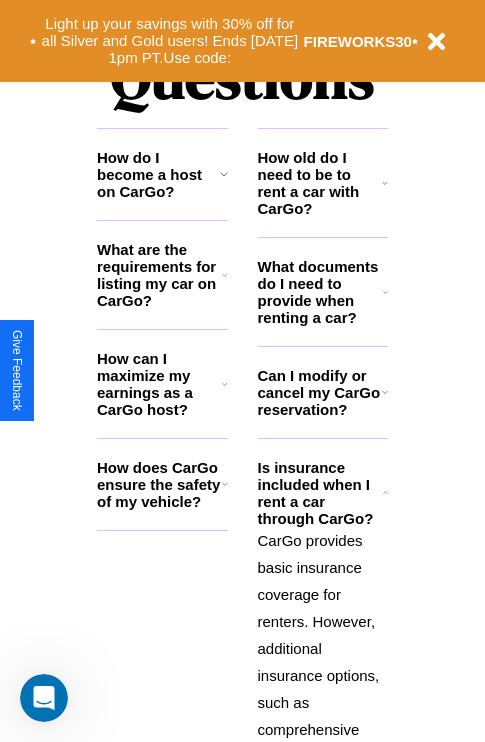 click 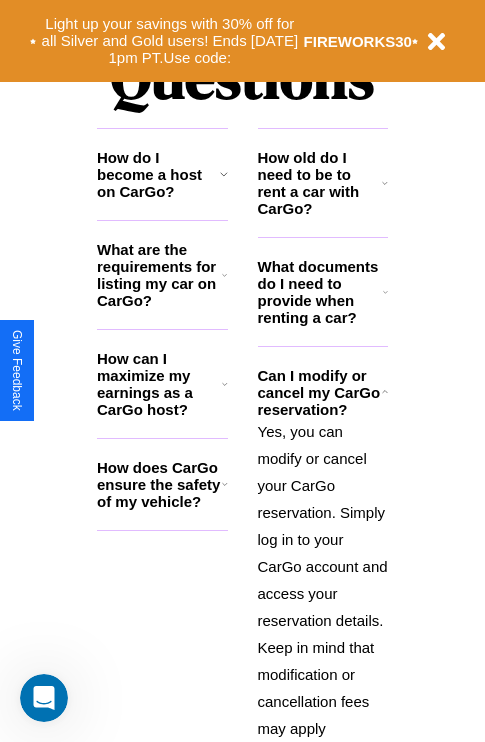 click 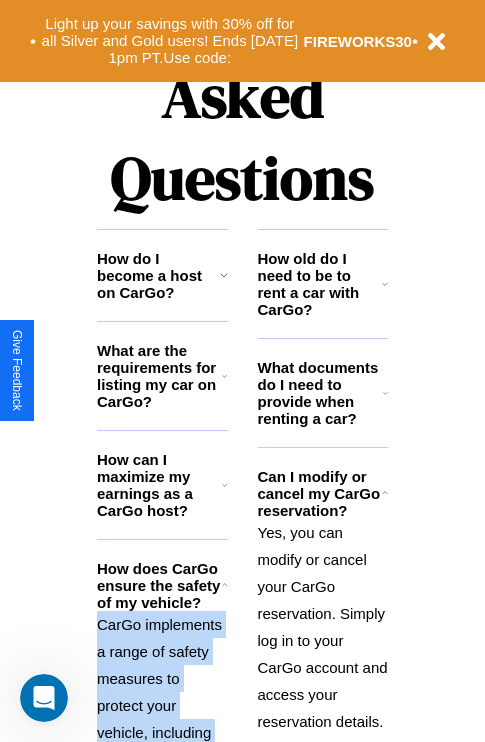 scroll, scrollTop: 1558, scrollLeft: 0, axis: vertical 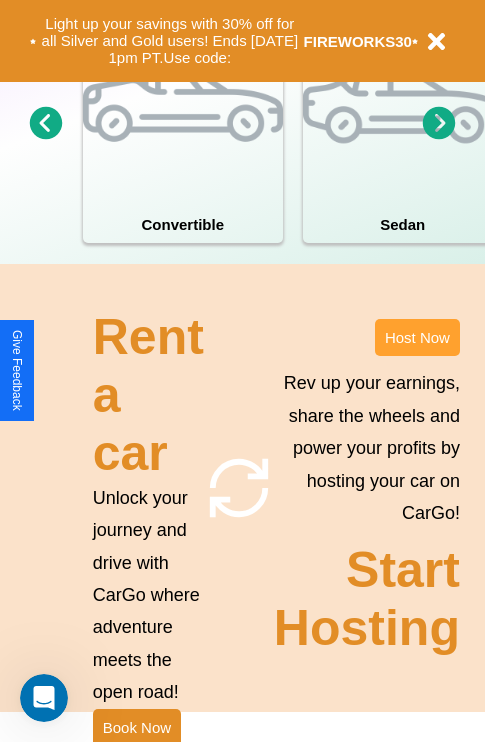 click on "Host Now" at bounding box center [417, 337] 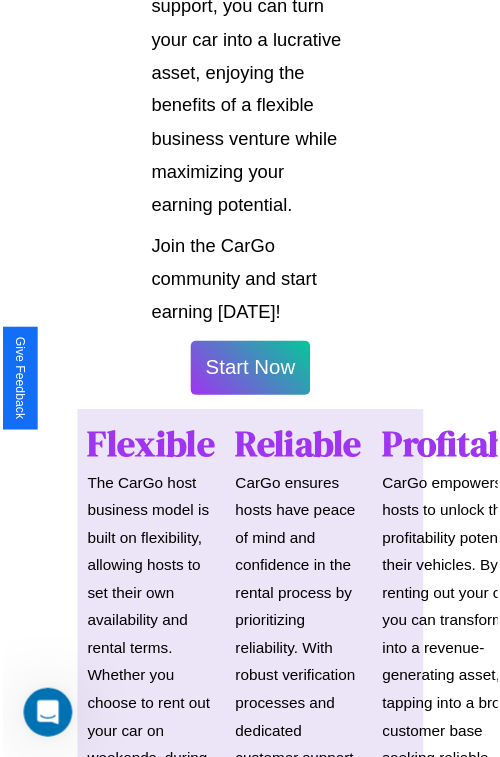 scroll, scrollTop: 1417, scrollLeft: 0, axis: vertical 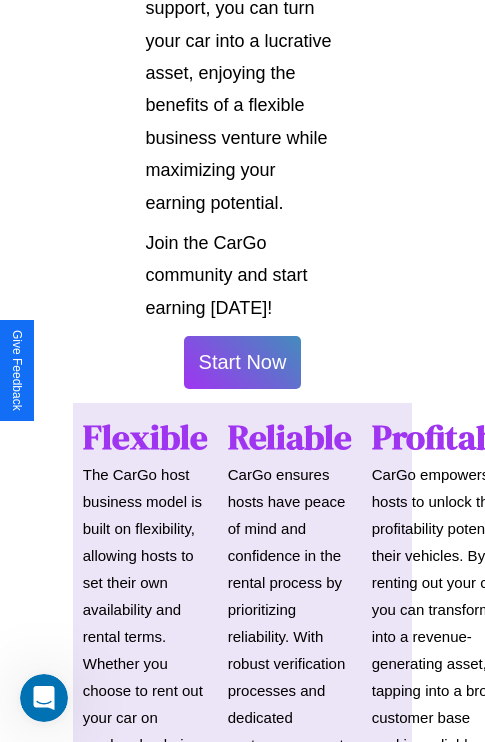 click on "Start Now" at bounding box center (243, 362) 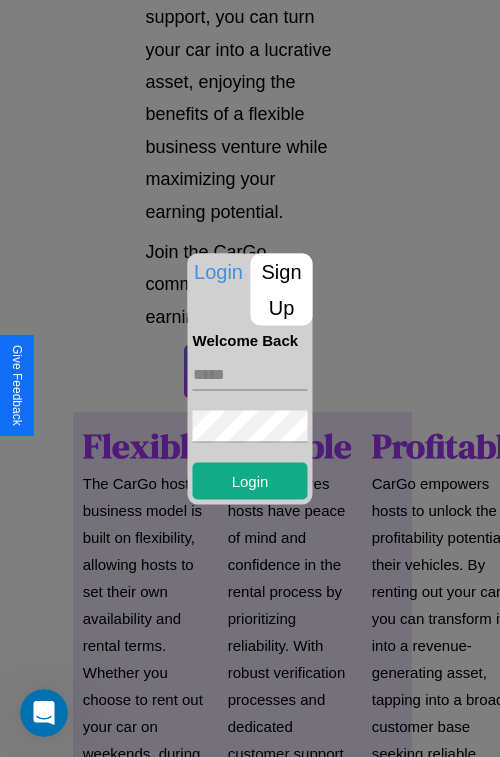 click on "Sign Up" at bounding box center [282, 289] 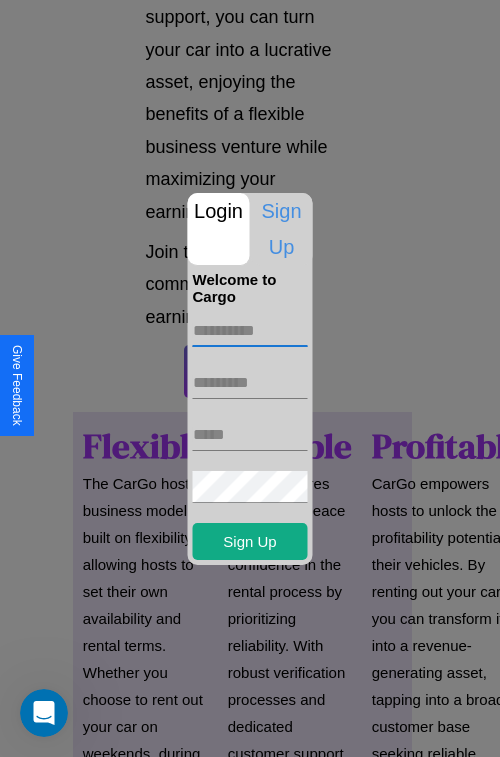 click at bounding box center [250, 331] 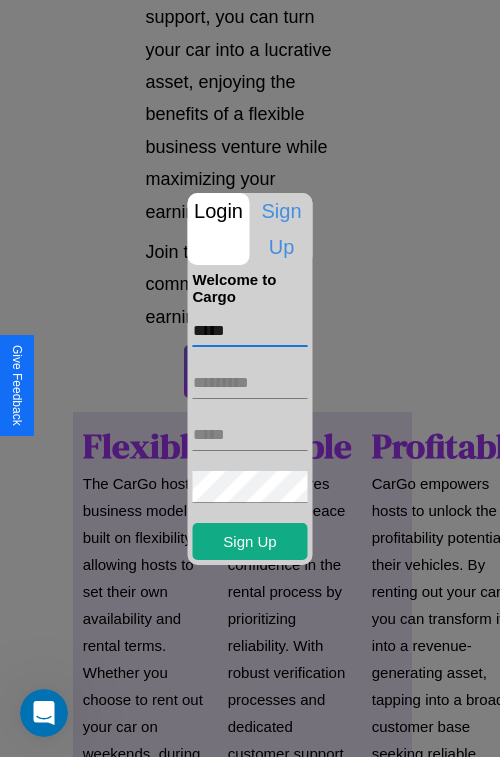 type on "*****" 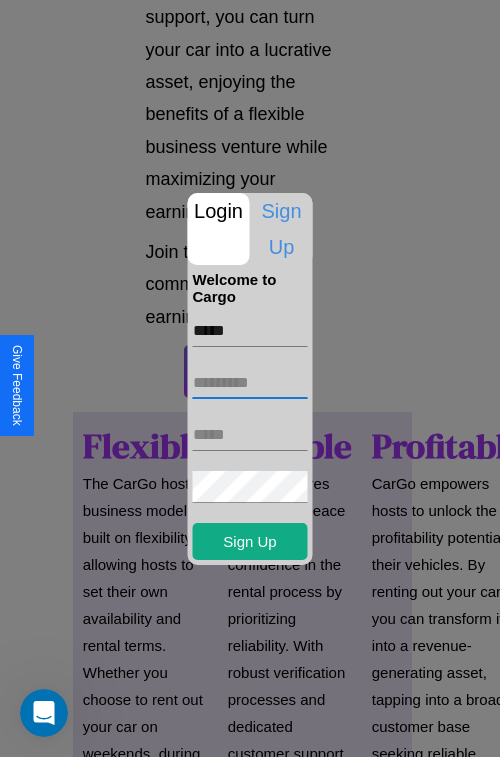 click at bounding box center [250, 383] 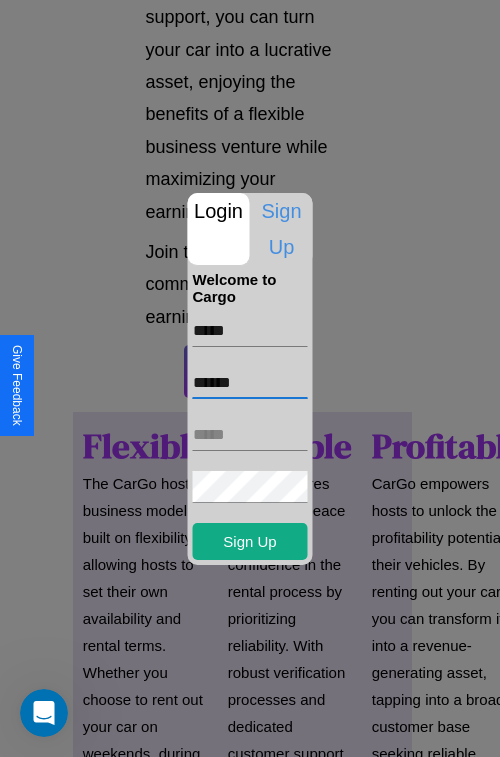type on "******" 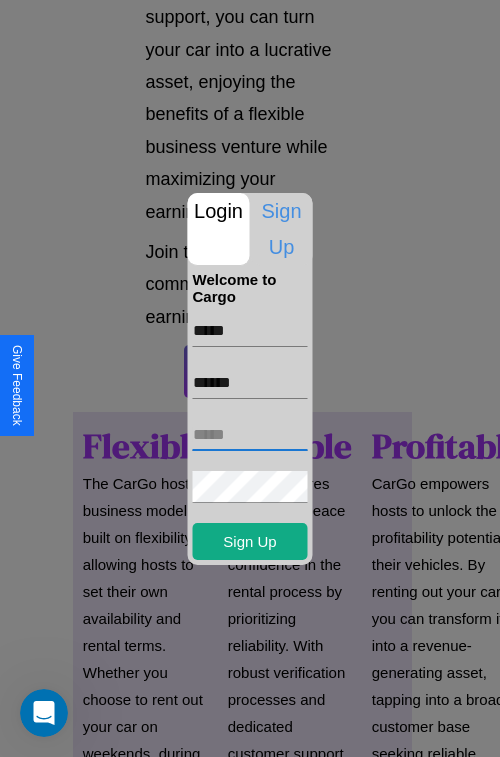 click at bounding box center (250, 435) 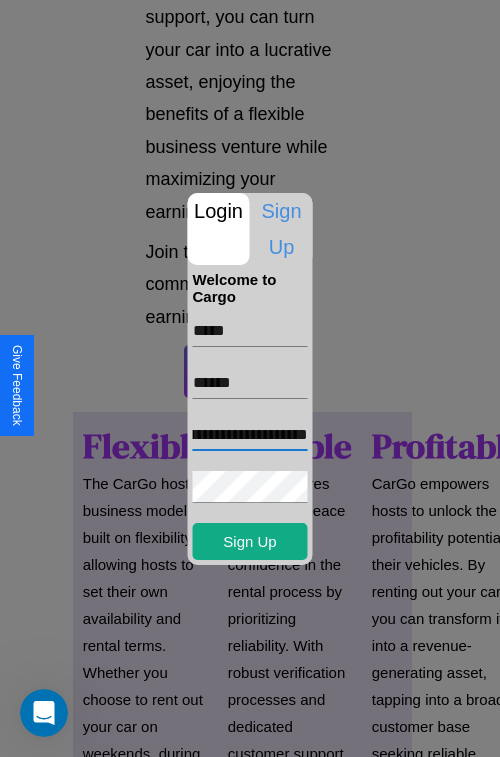 scroll, scrollTop: 0, scrollLeft: 55, axis: horizontal 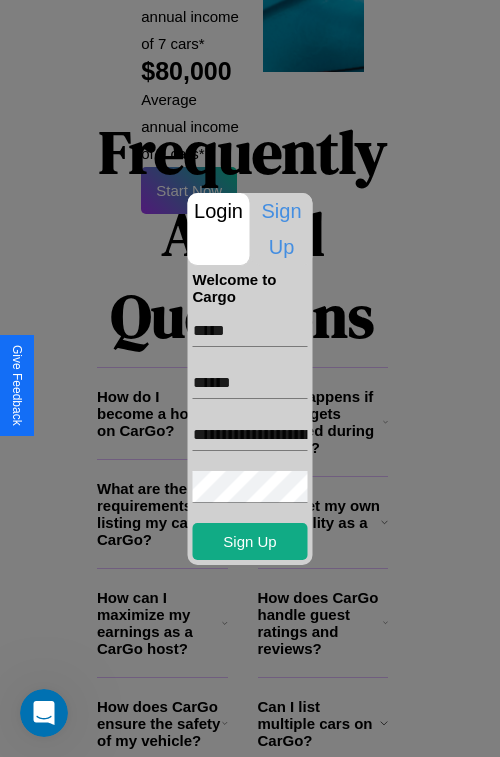 click at bounding box center (250, 378) 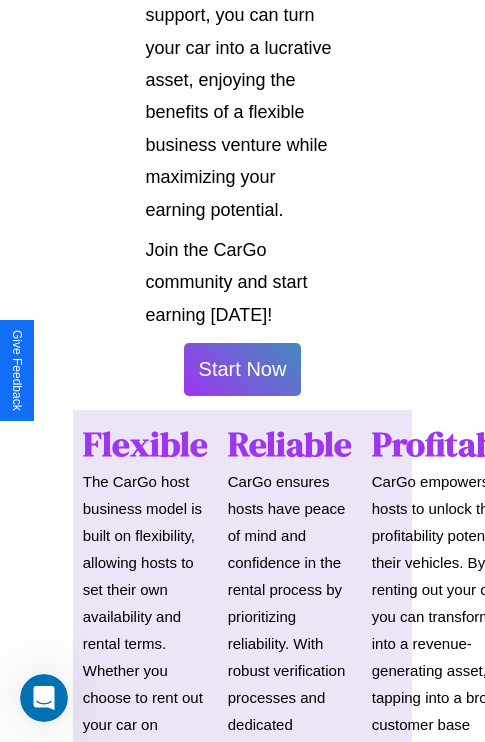 click on "Start Now" at bounding box center [243, 369] 